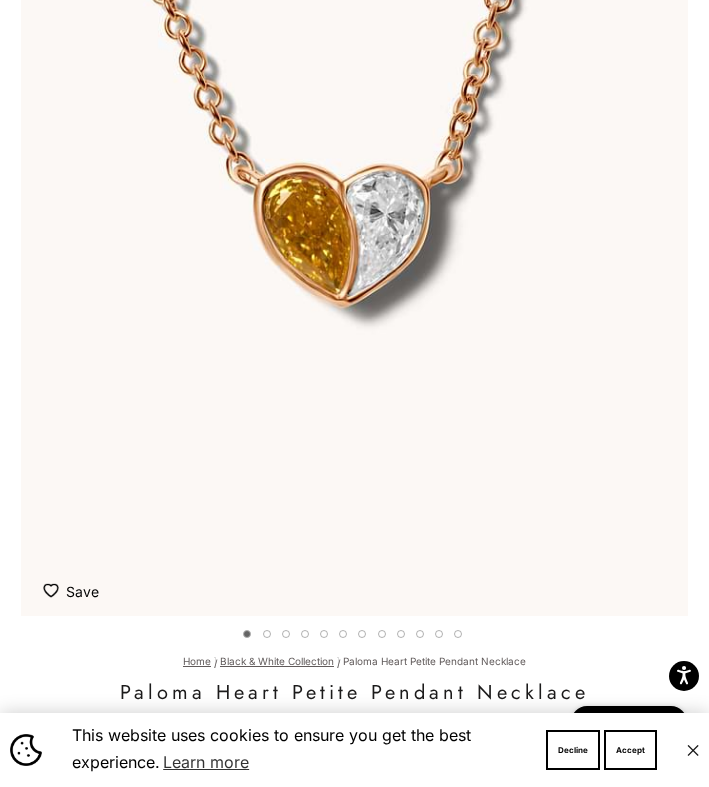 scroll, scrollTop: 299, scrollLeft: 0, axis: vertical 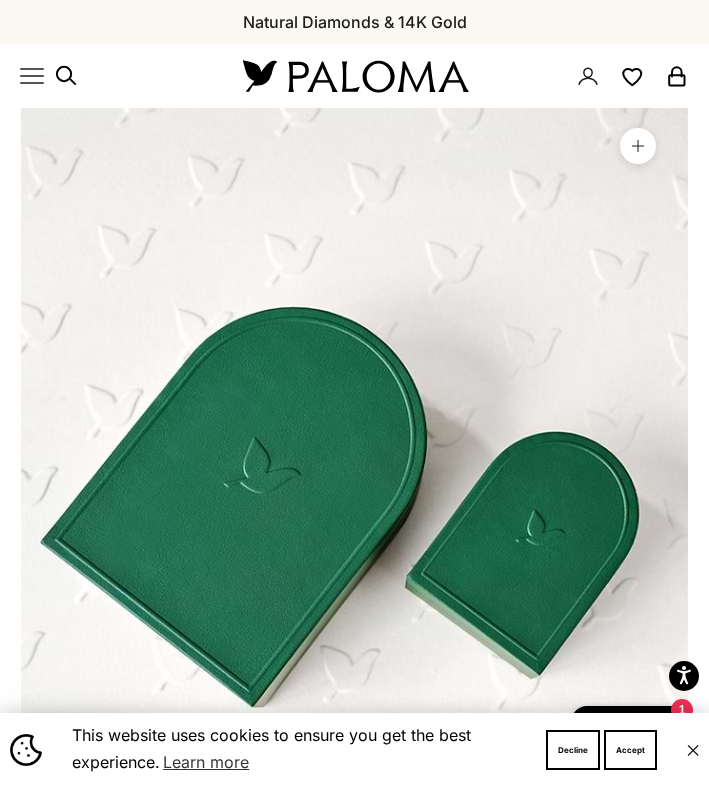 click on "Close dialog JOIN THE PALOMA  FANCY CLUB Enjoy  exclusive VIP  deals & updates  +  10% Off  your first order! SMS  Check this box to also receive promotional marketing texts (Exclusive SMS-only deals, offers, and coupons). UNLOCK VIP REWARDS
By submitting, you agree to receive marketing emails and texts from Paloma Diamonds. Msg rates may apply. Unsubscribe anytime.   Privacy Policy  &  Terms .
******" at bounding box center (354, 393) 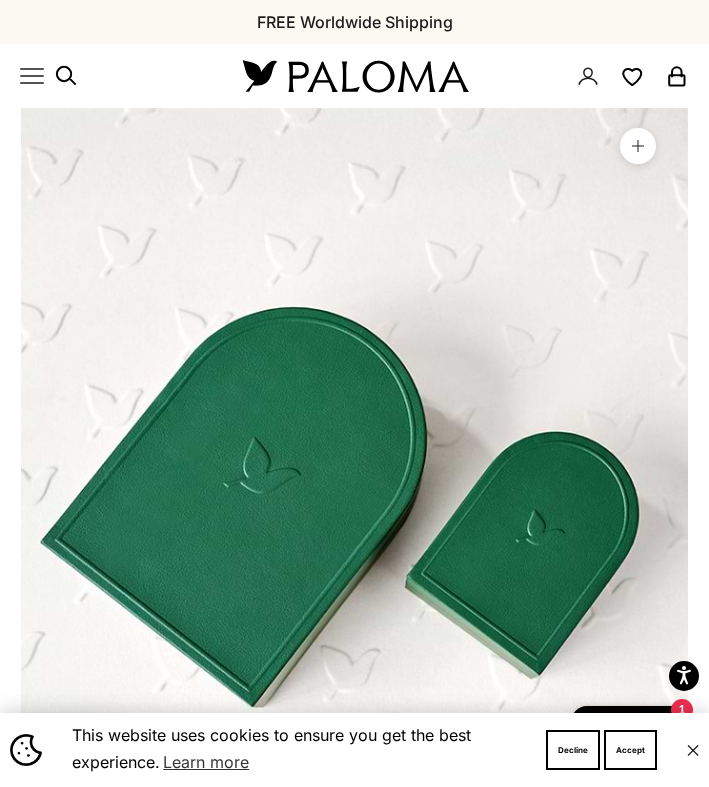 click 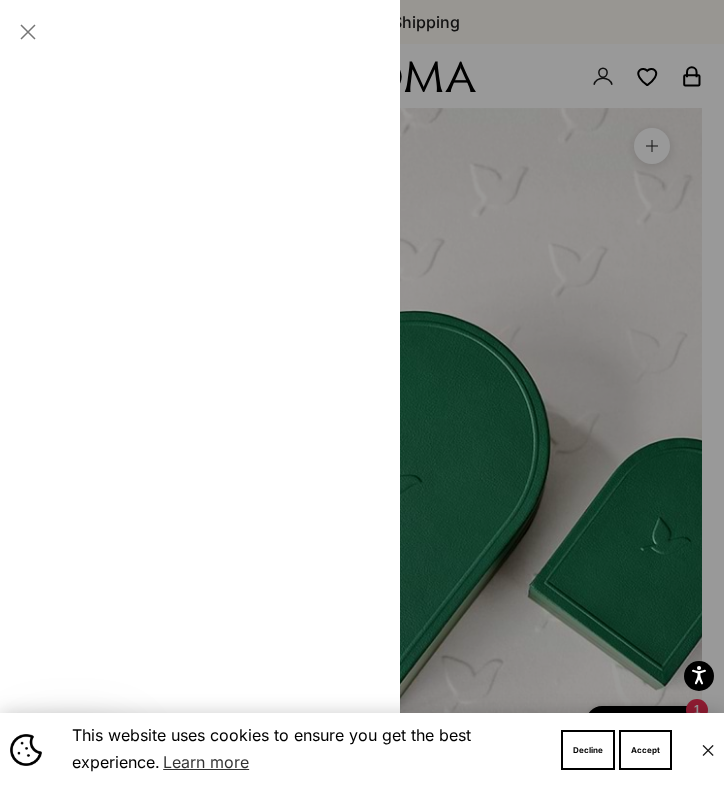 scroll, scrollTop: 0, scrollLeft: 6330, axis: horizontal 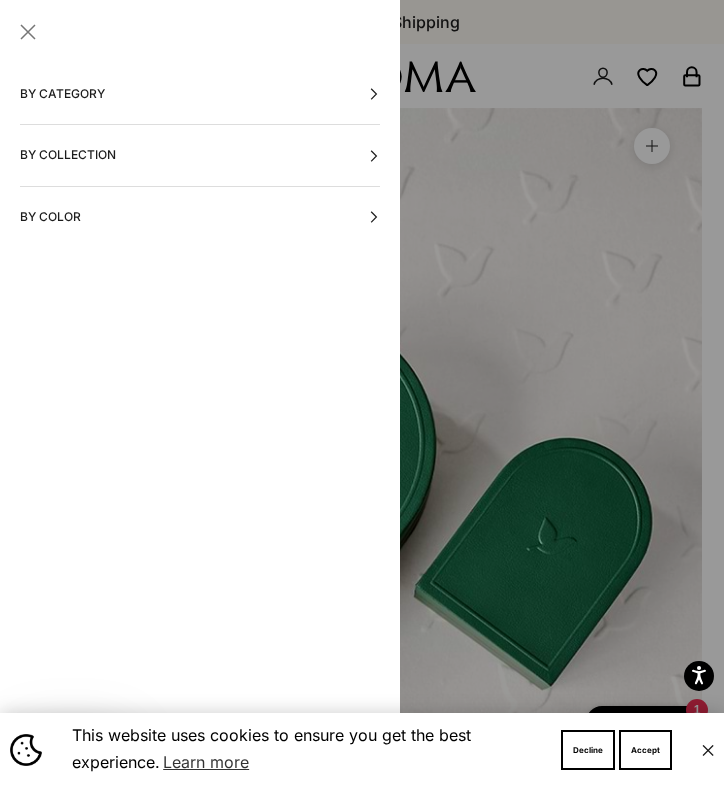 click on "By Category" at bounding box center [200, 94] 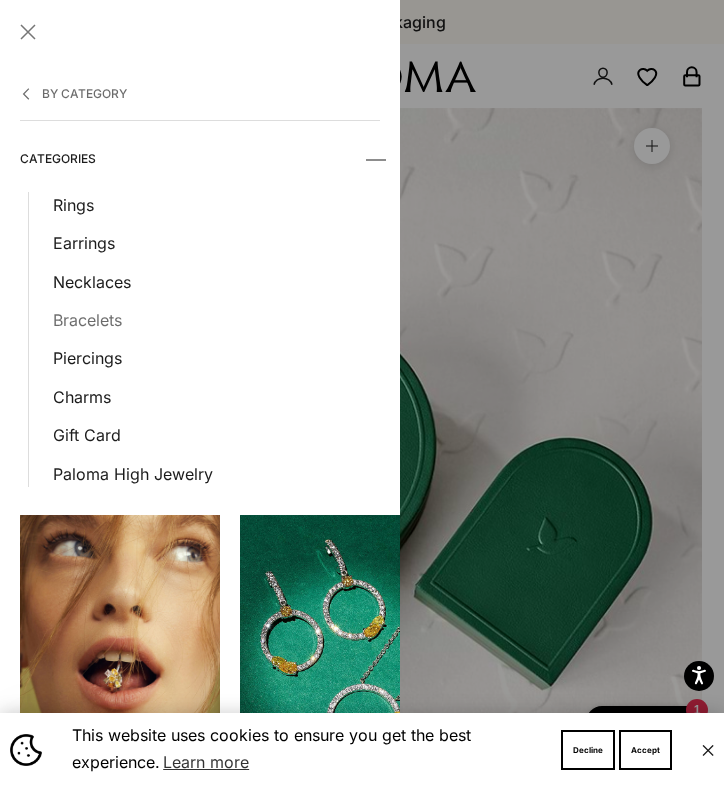 click on "Bracelets" at bounding box center [216, 320] 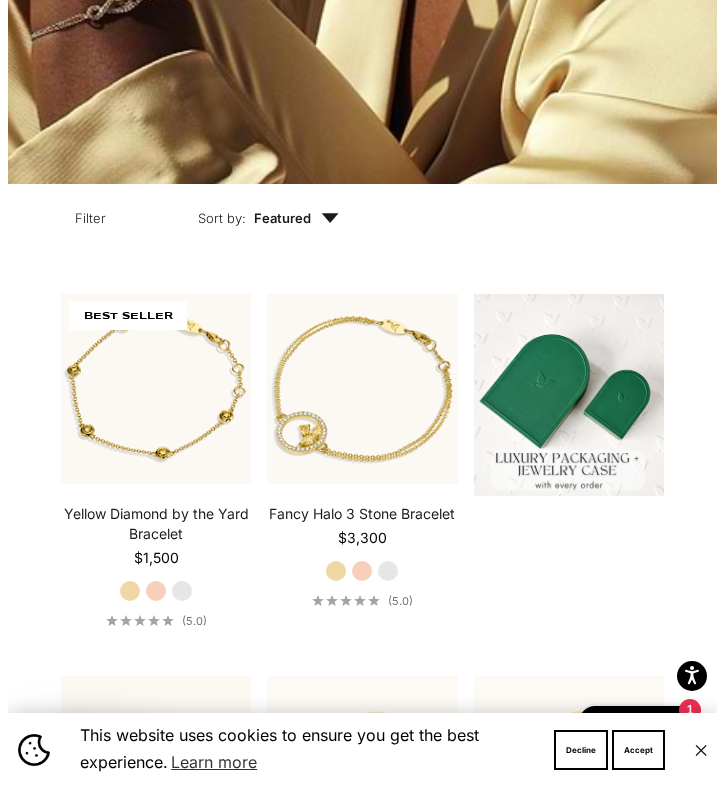 scroll, scrollTop: 0, scrollLeft: 0, axis: both 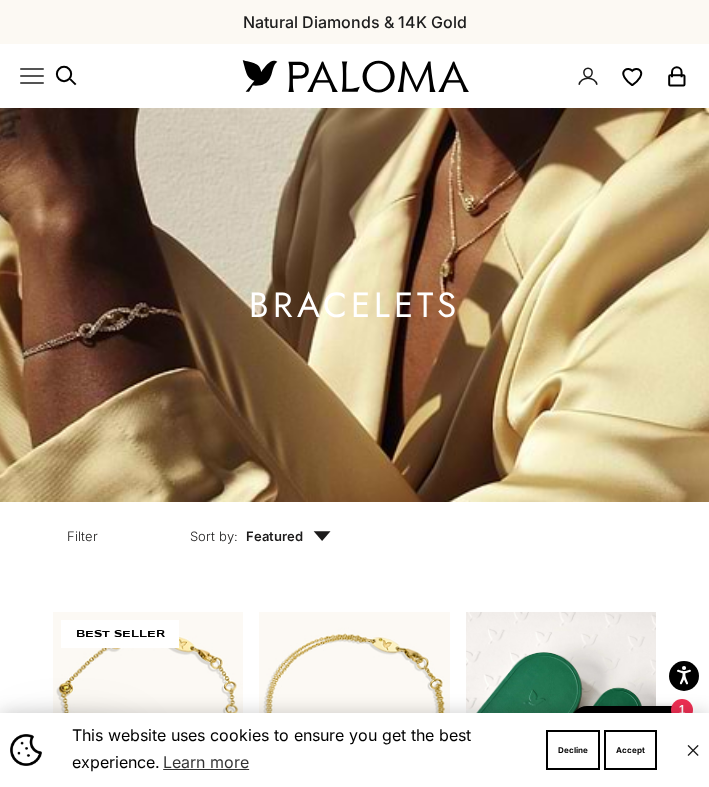 click on "Paloma Diamonds
Open navigation menu
Open search
By Category
Categories
Rings
Earrings
Necklaces
Bracelets
Piercings
Charms
Gift Card
Paloma High Jewelry
Best Sellers SHOP NOW Diamond Must Haves SHOP NOW
By Collection
Collections
Blossom
Crescent
Secret Garden
Paloma Classics
Fancy Halo" at bounding box center [354, 76] 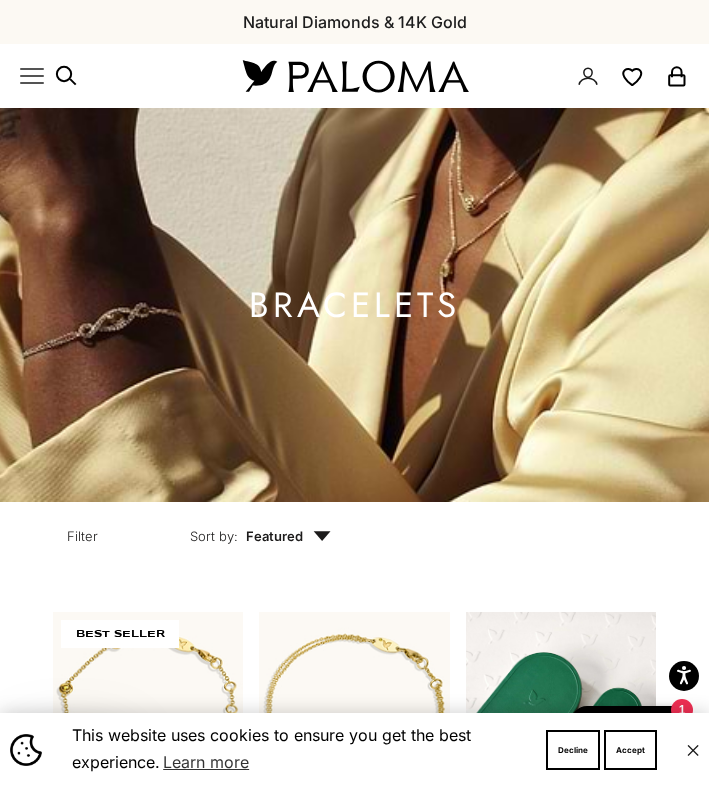 click 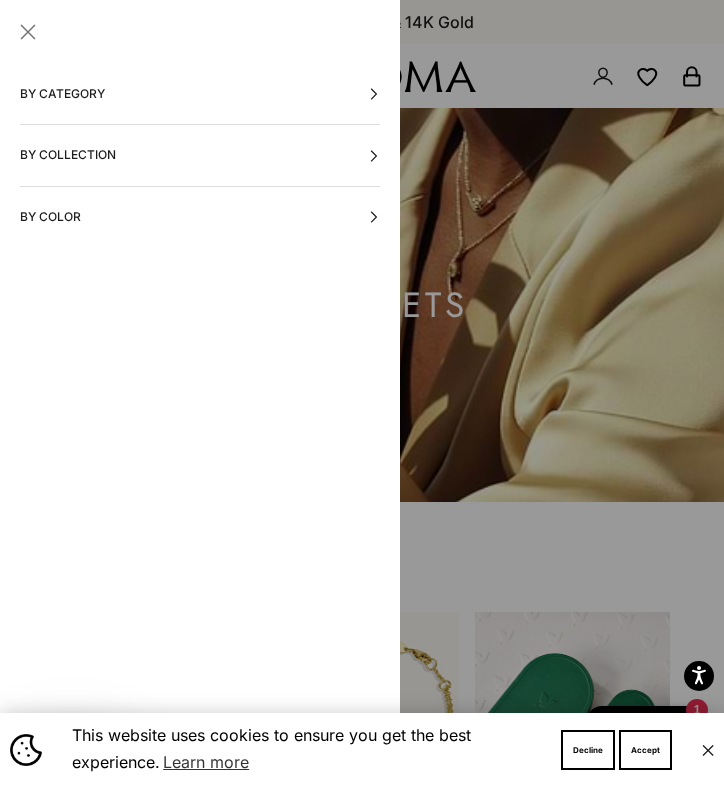 click on "By Category" at bounding box center [200, 94] 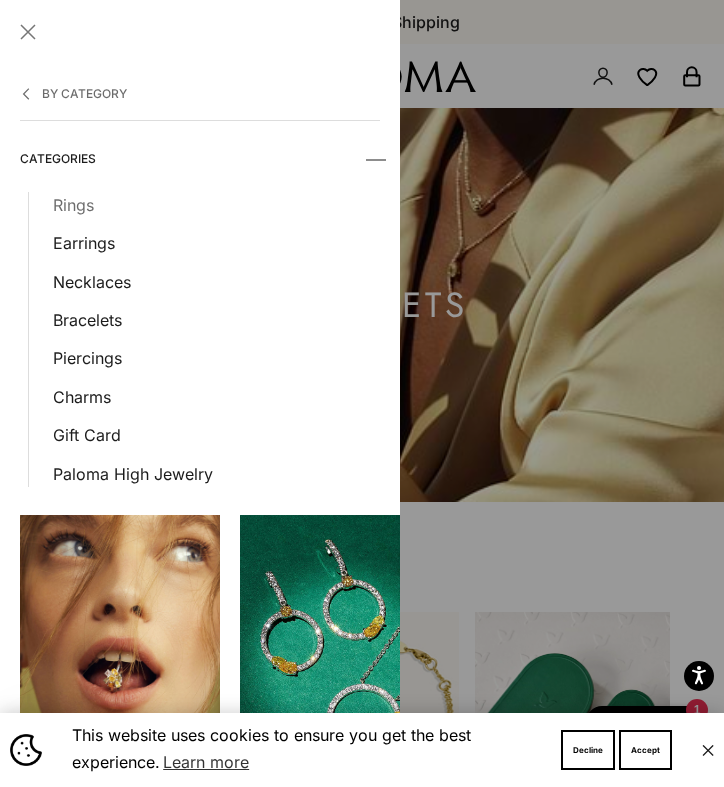 click on "Rings" at bounding box center (216, 205) 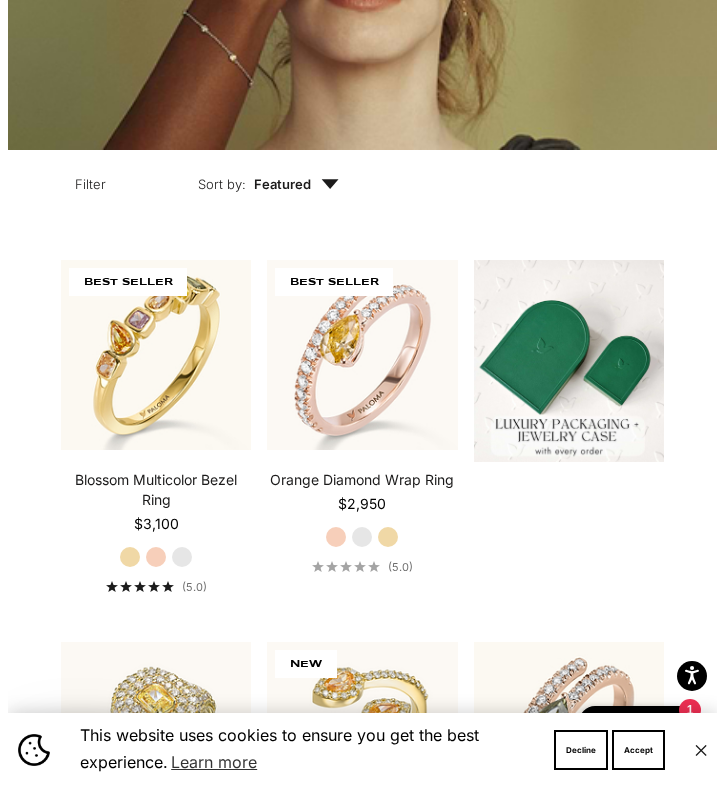 scroll, scrollTop: 0, scrollLeft: 0, axis: both 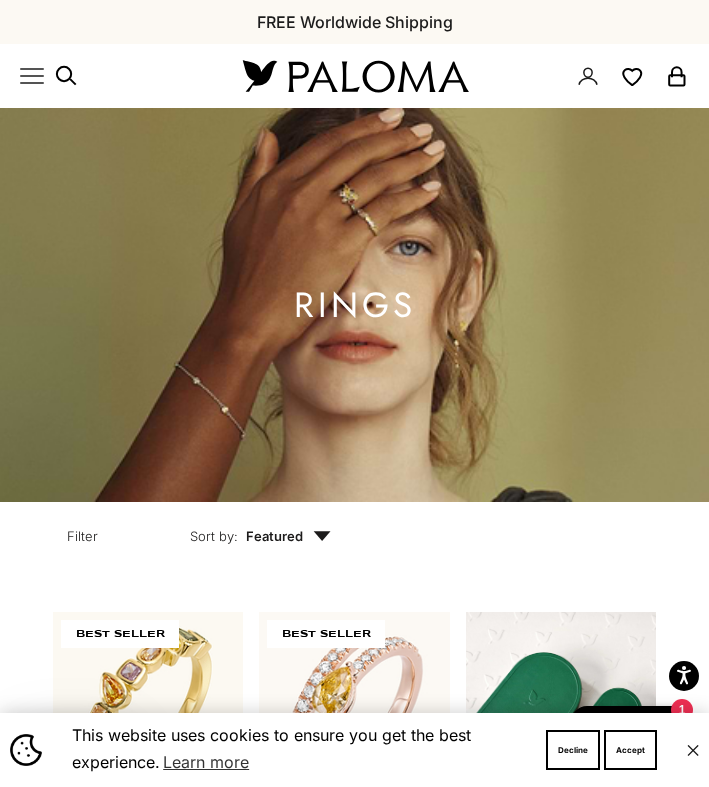 click 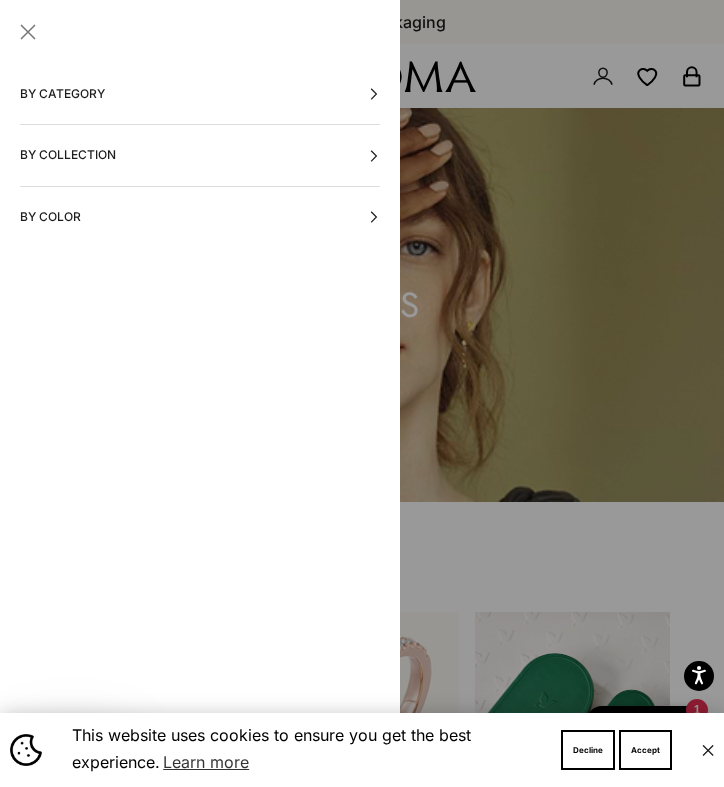 click on "By Category" at bounding box center (200, 94) 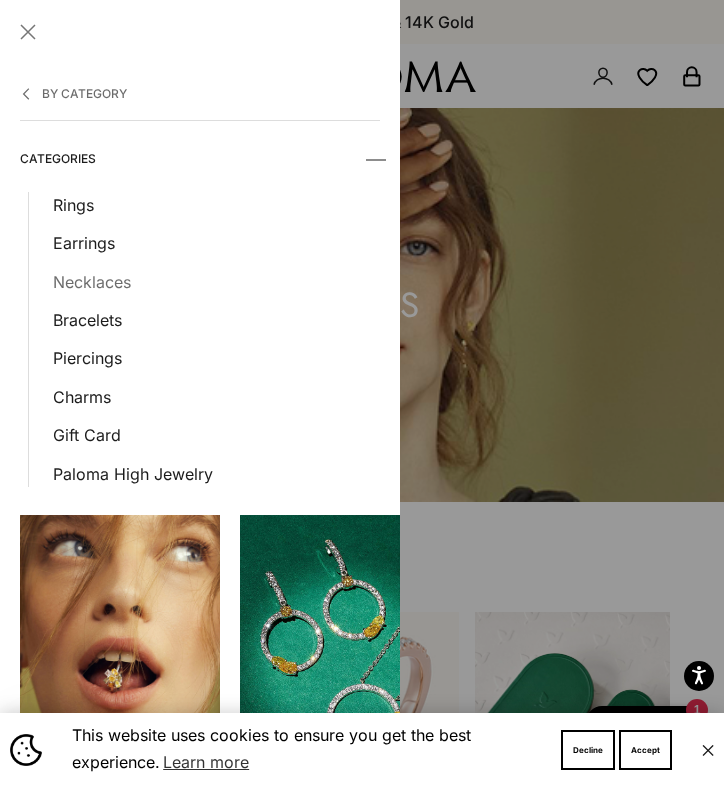 click on "Necklaces" at bounding box center (216, 282) 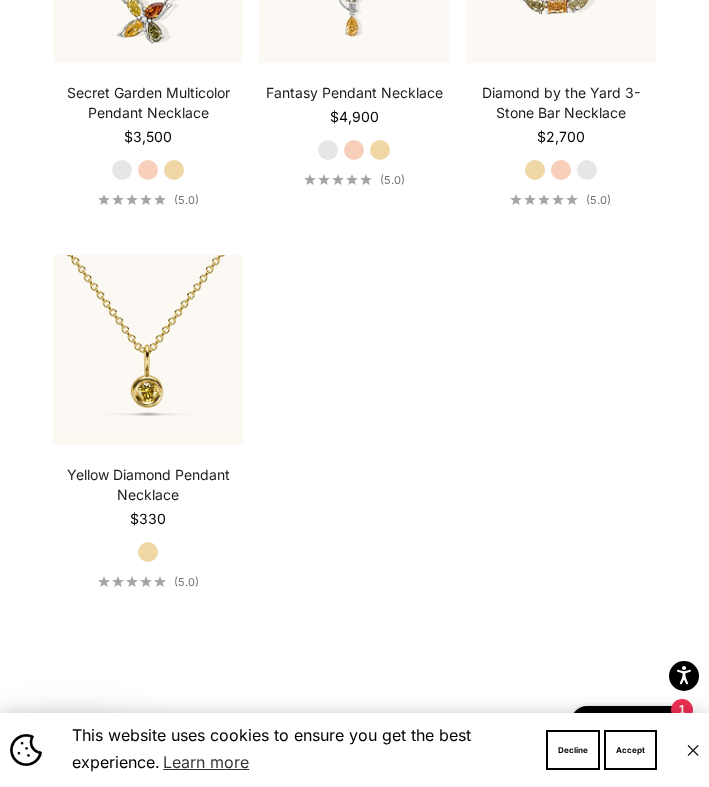 scroll, scrollTop: 2655, scrollLeft: 0, axis: vertical 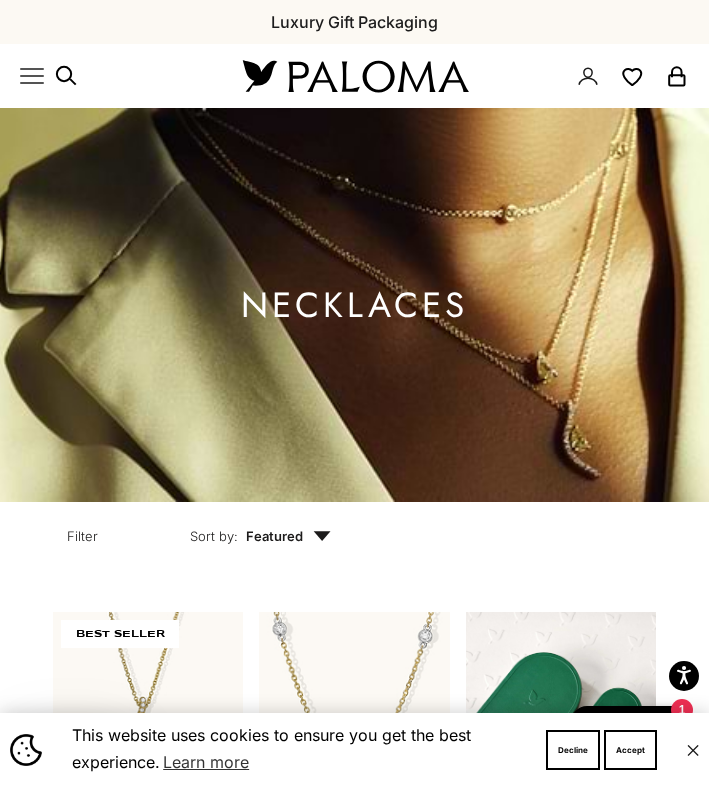 click 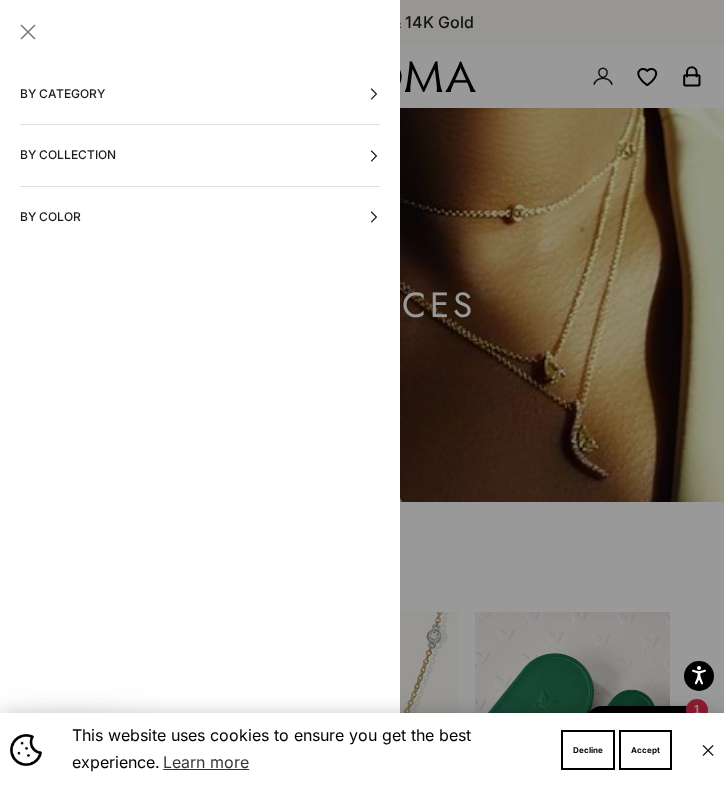 click on "By Category" at bounding box center [200, 94] 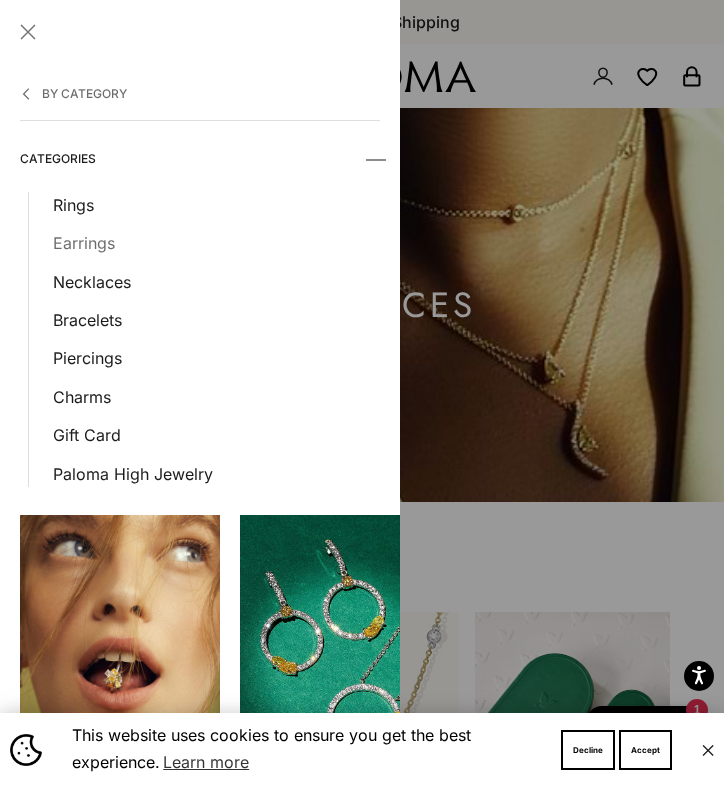 click on "Earrings" at bounding box center [216, 243] 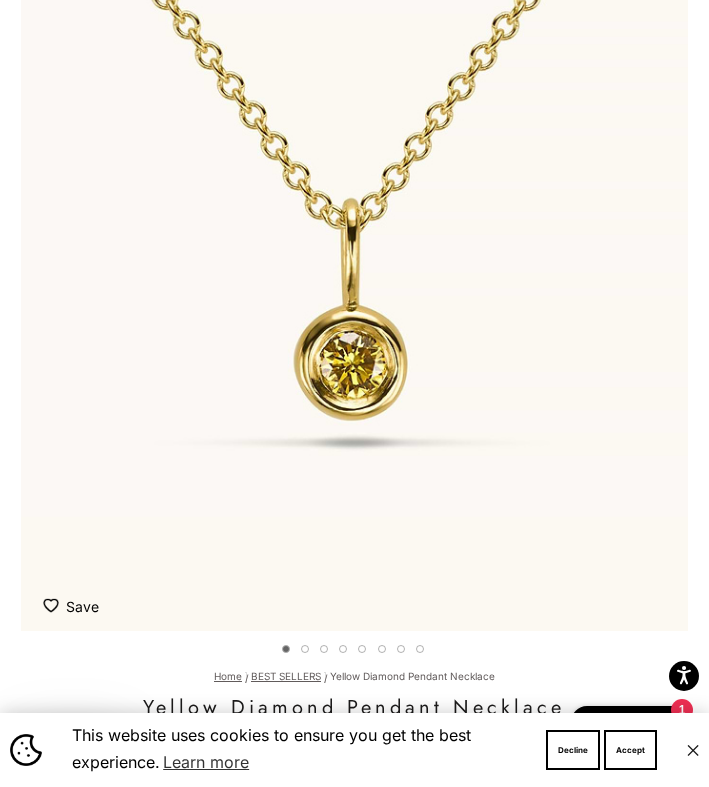 scroll, scrollTop: 287, scrollLeft: 0, axis: vertical 